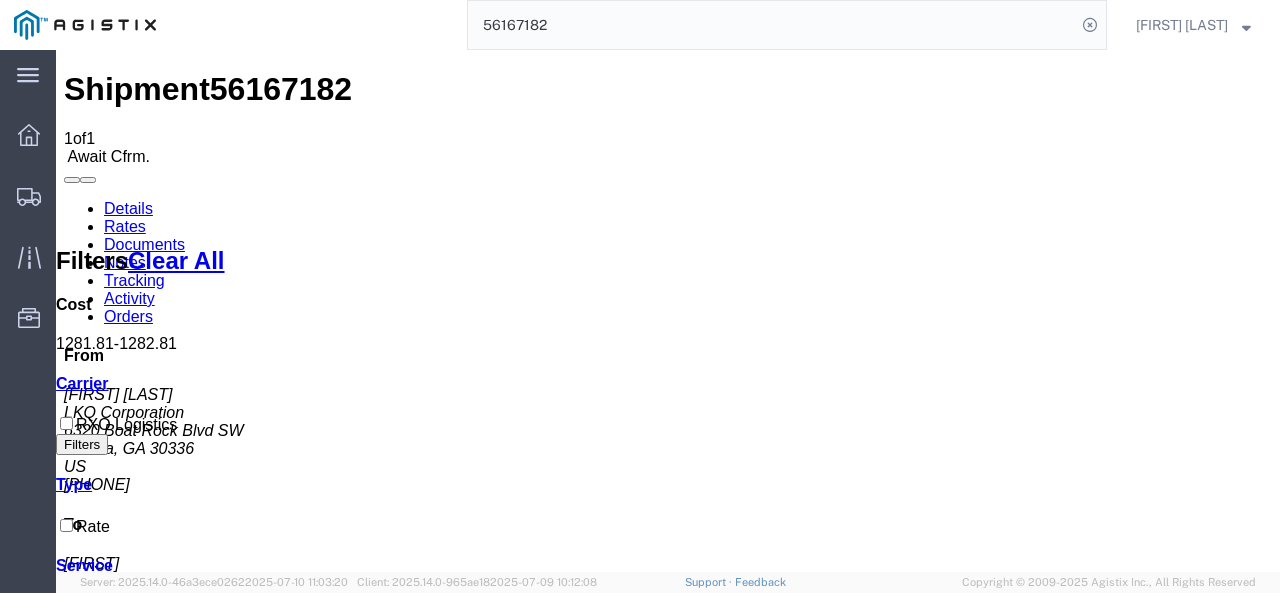 scroll, scrollTop: 0, scrollLeft: 0, axis: both 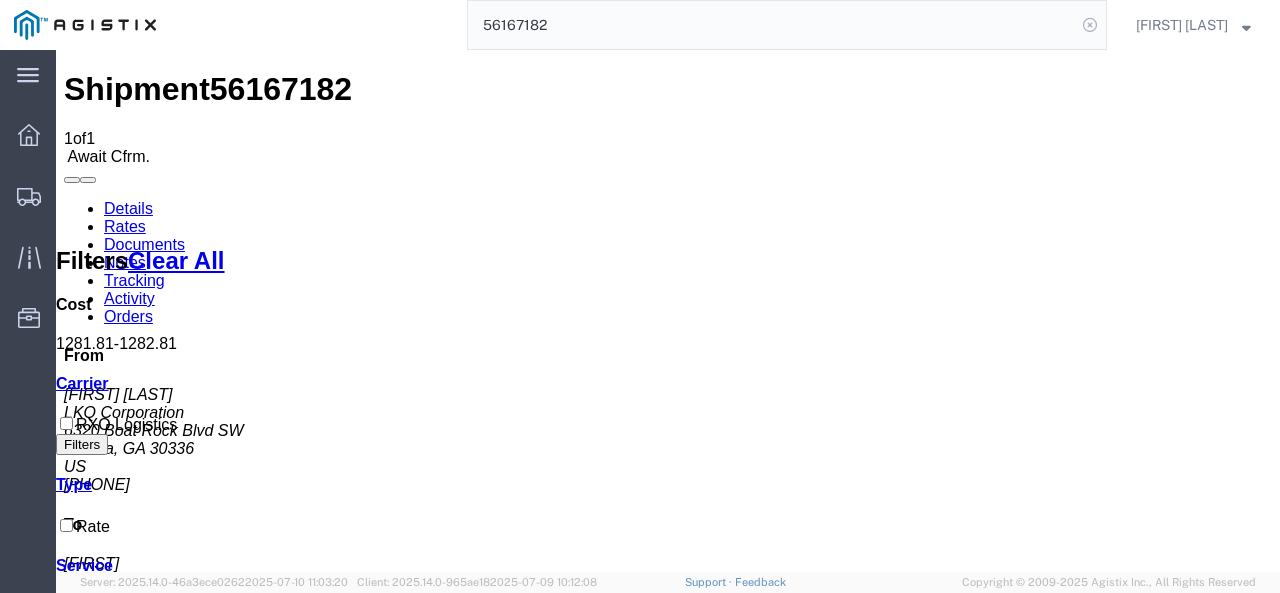 click 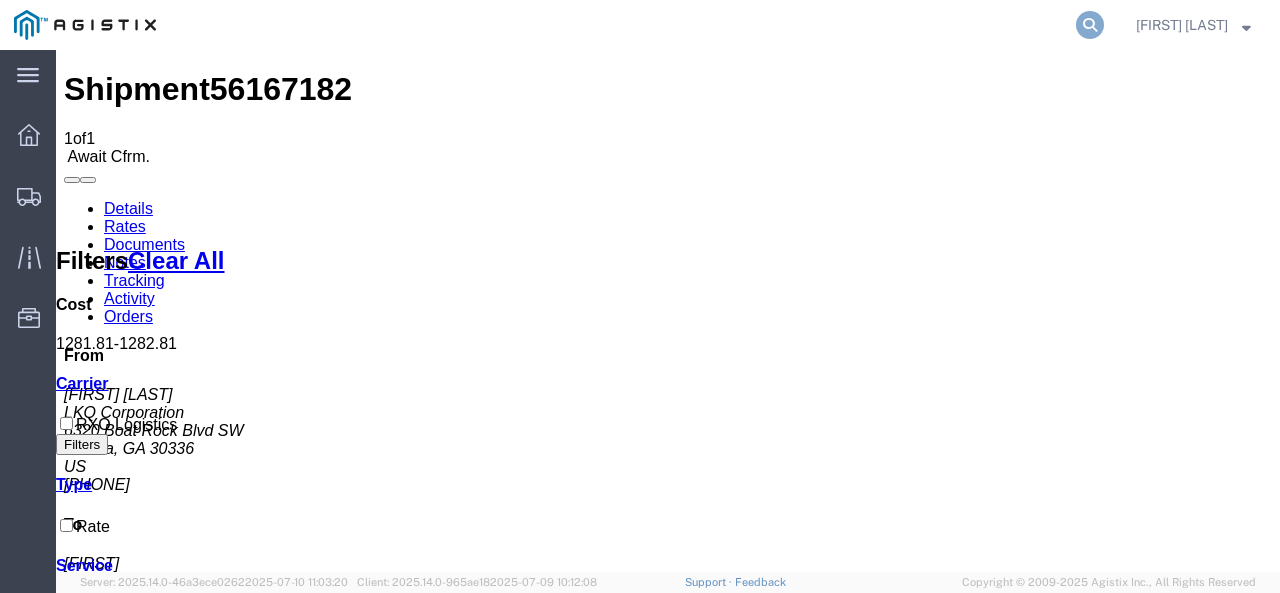click 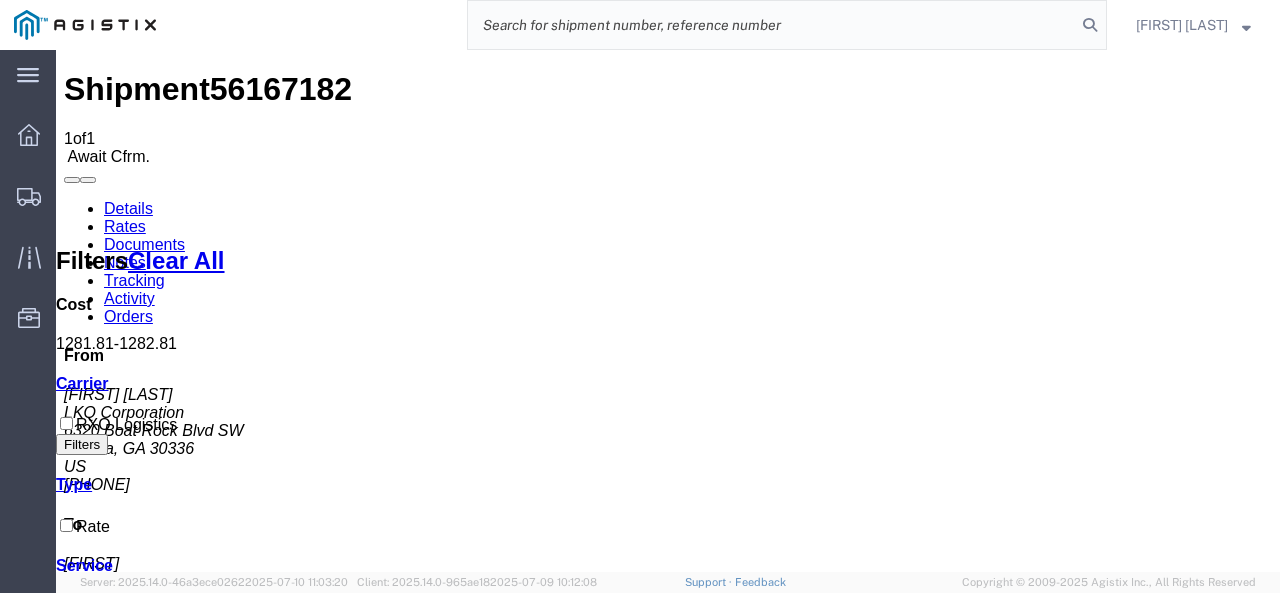 click 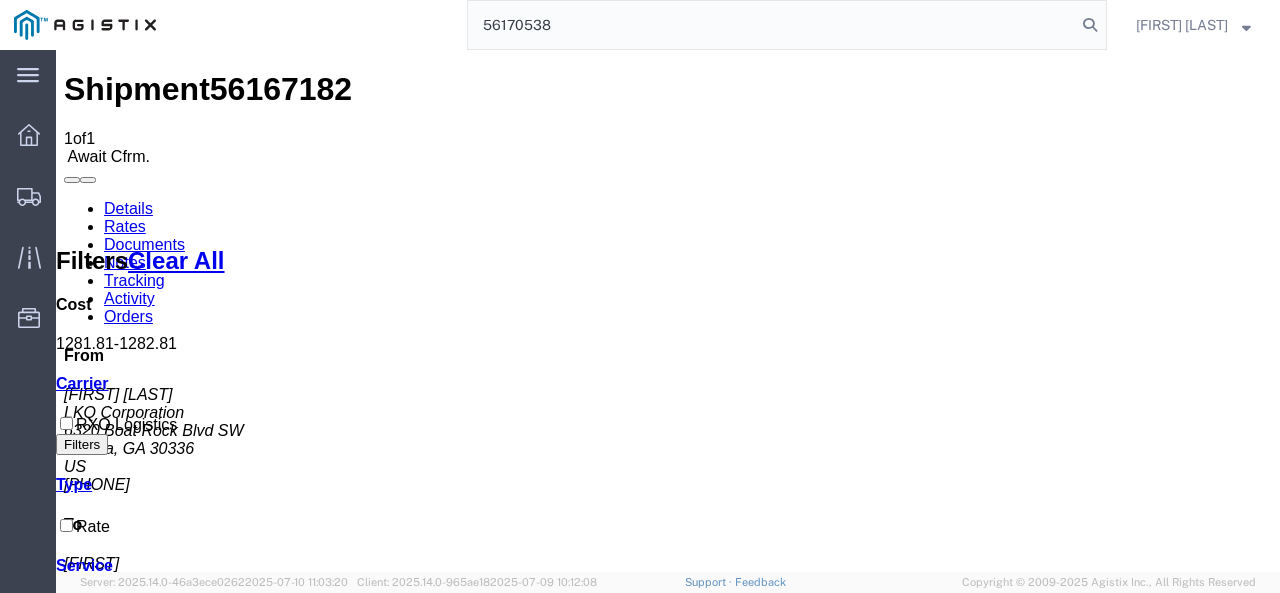 type on "56170538" 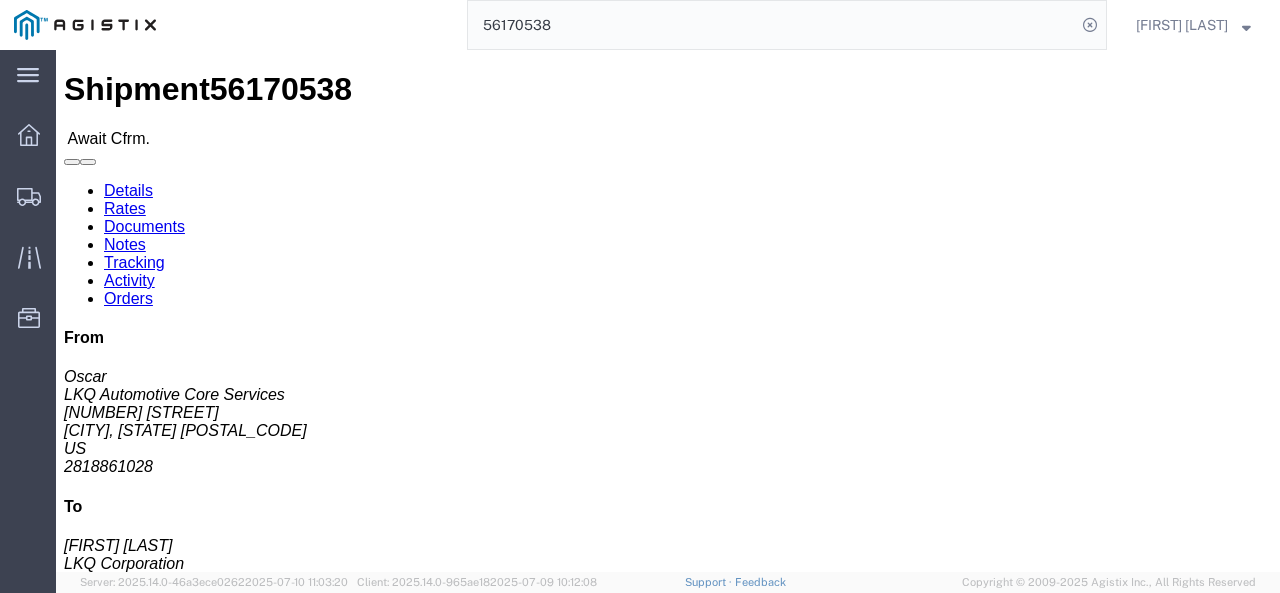 click on "Rates" 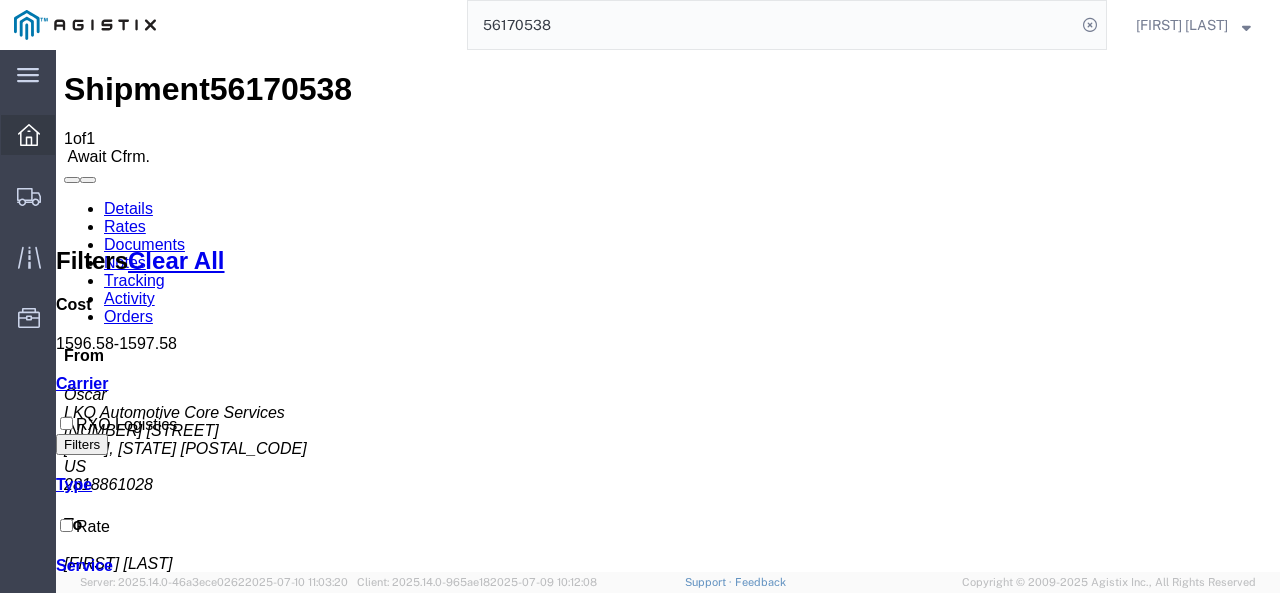 click 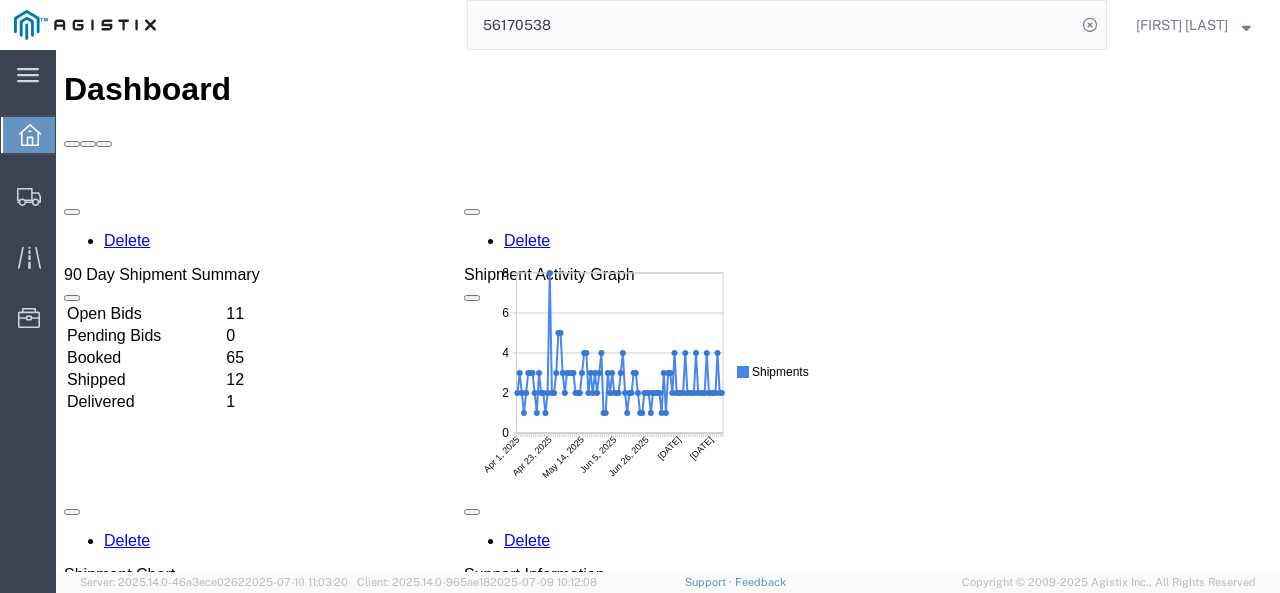 scroll, scrollTop: 0, scrollLeft: 0, axis: both 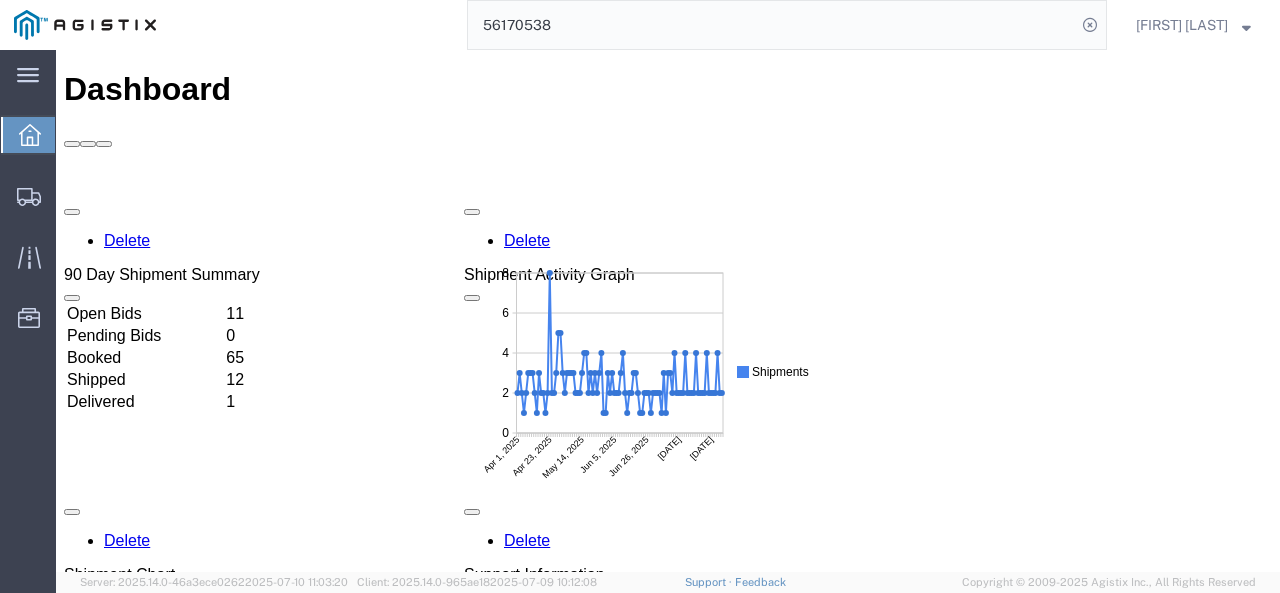 click on "11" at bounding box center [241, 314] 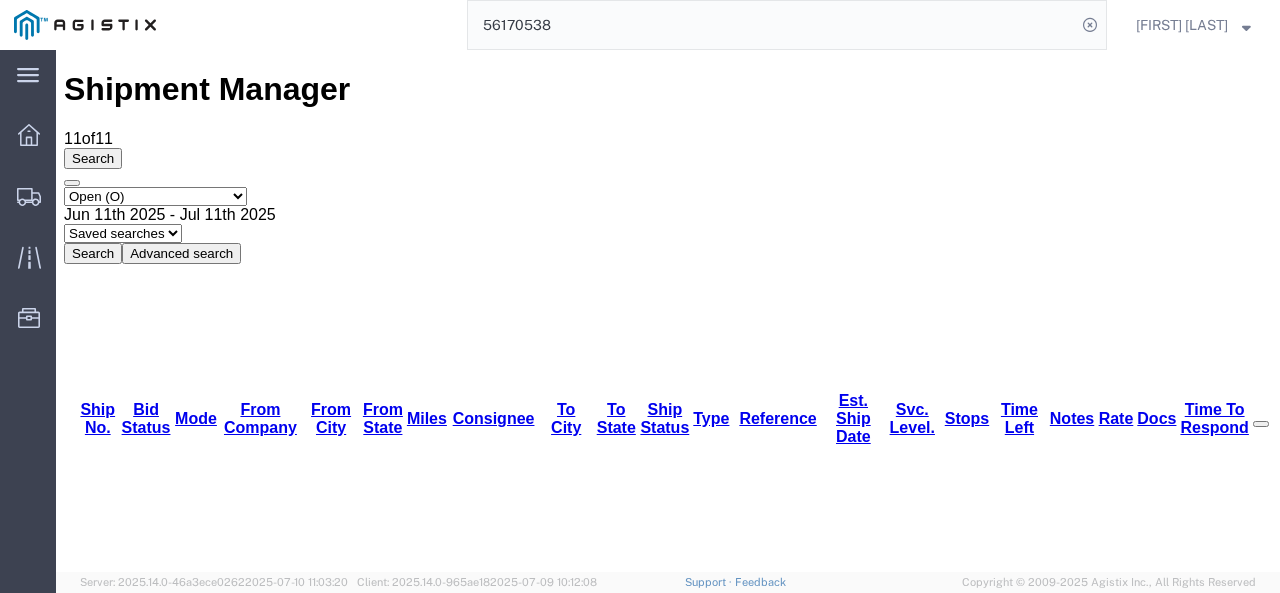 scroll, scrollTop: 22, scrollLeft: 0, axis: vertical 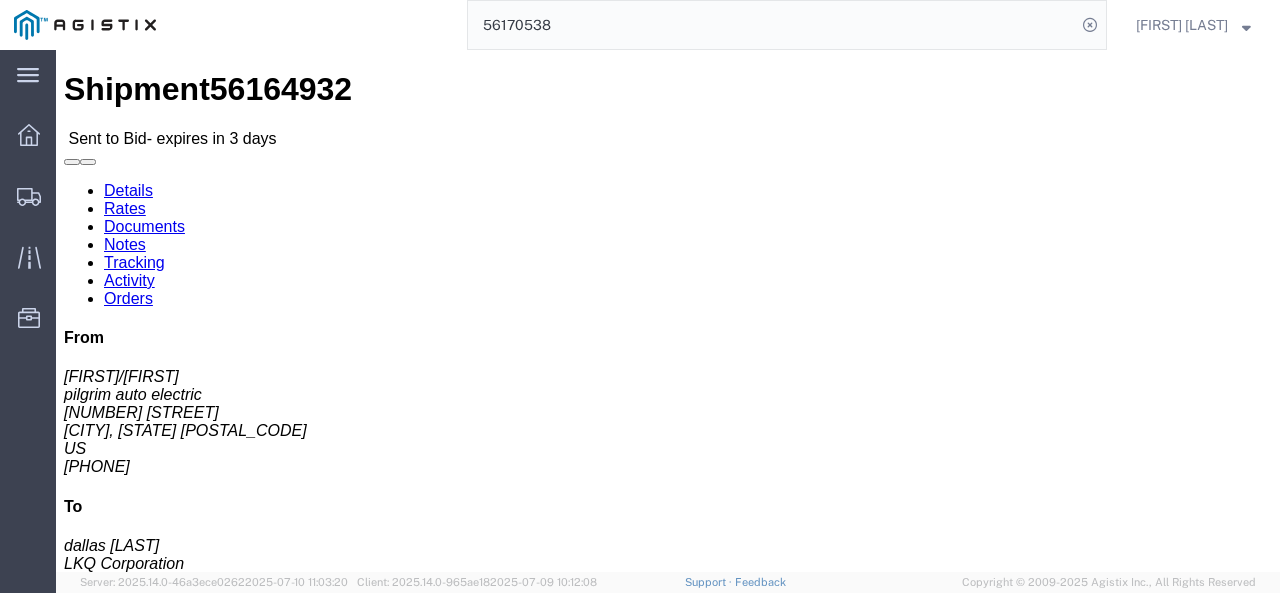 click 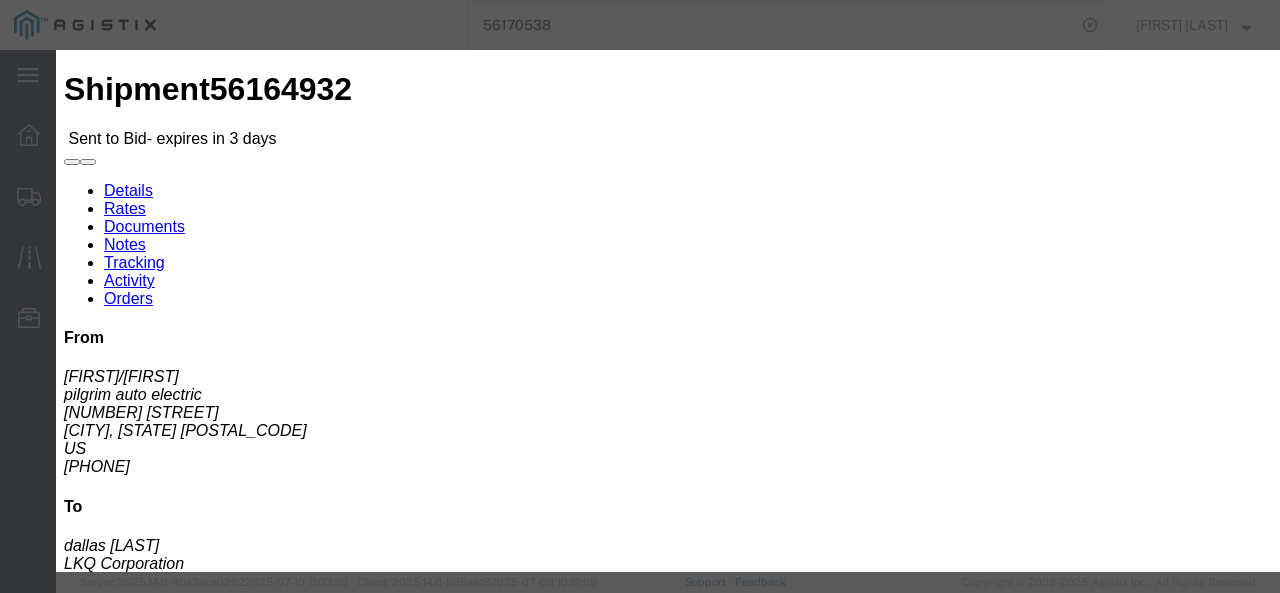click on "Vendor
Select RXO Freight Forwarding RXO Logistics" 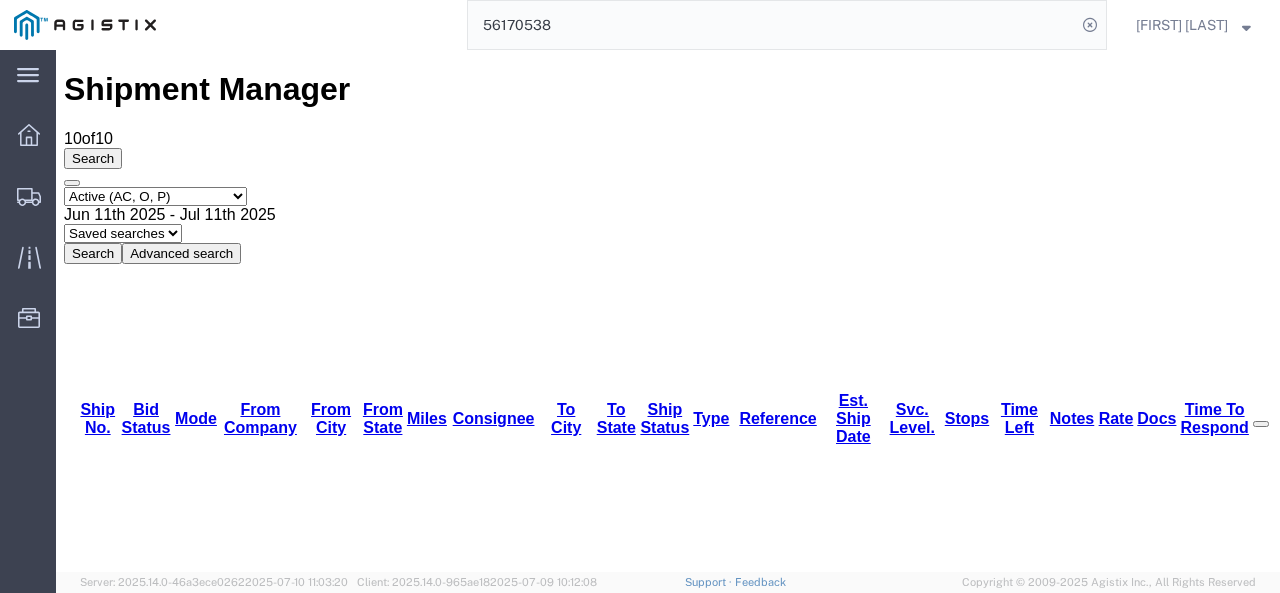 click on "56164864" at bounding box center (119, 1612) 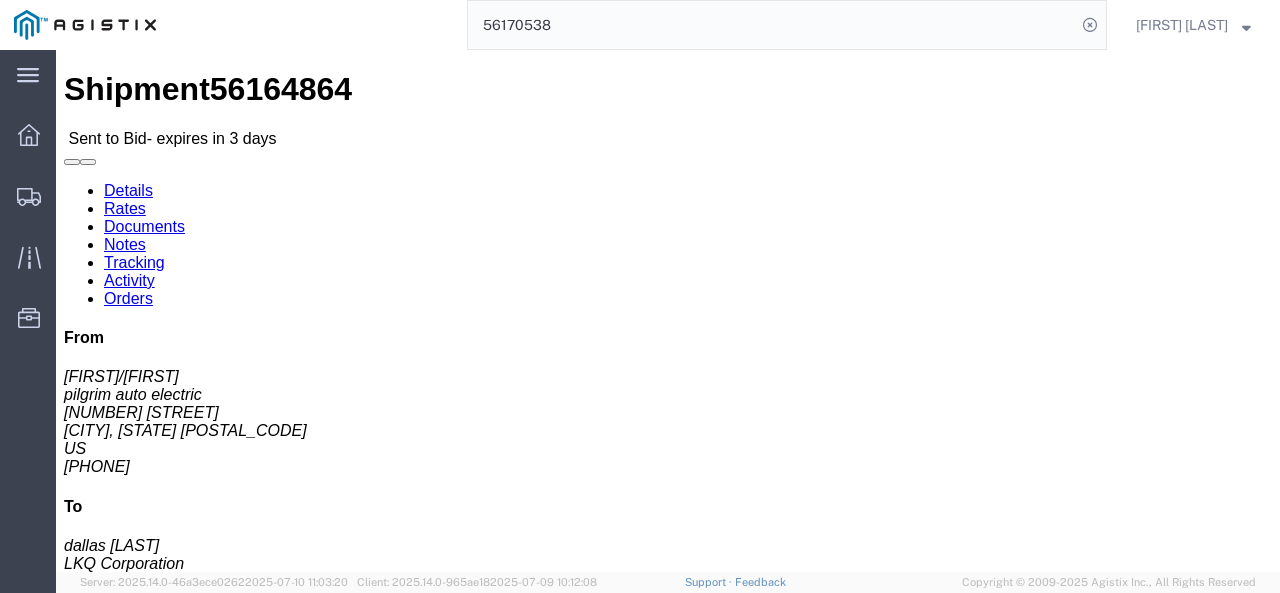 click on "Enter / Modify Bid" 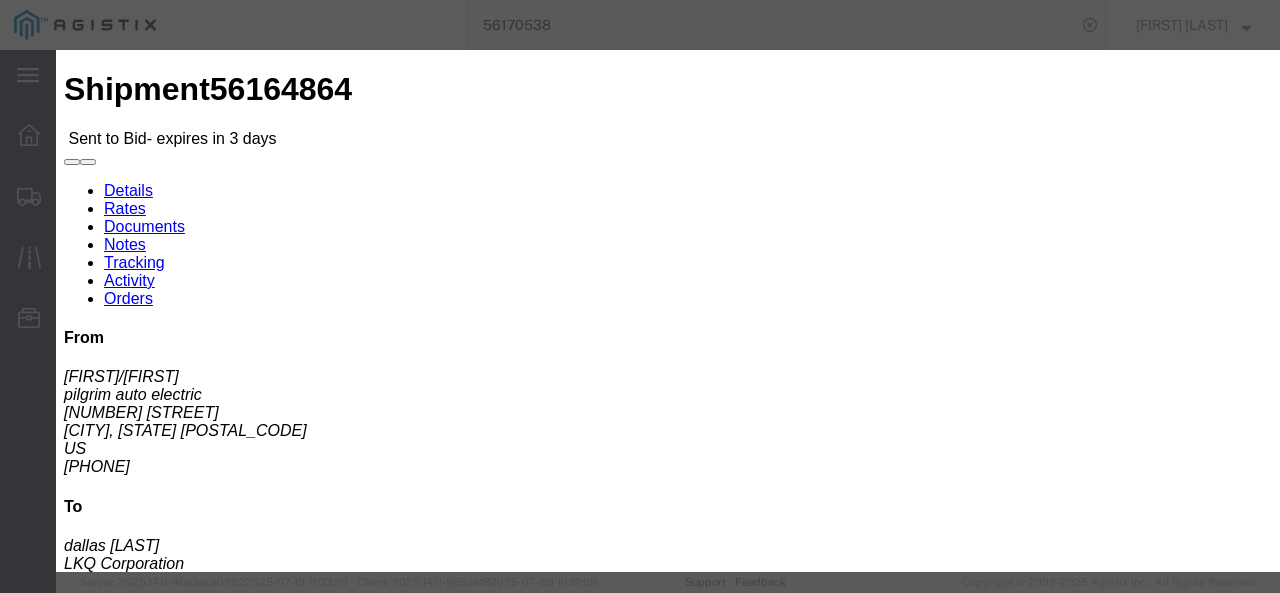 click on "Select RXO Freight Forwarding RXO Logistics" 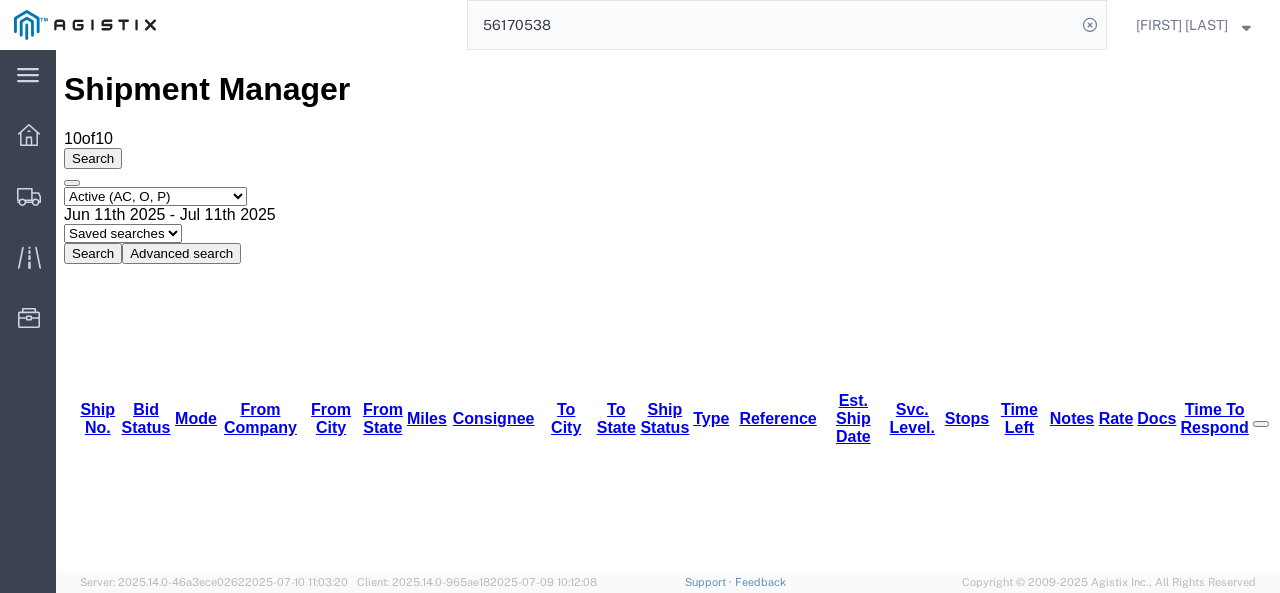 click on "56153246" at bounding box center [119, 2460] 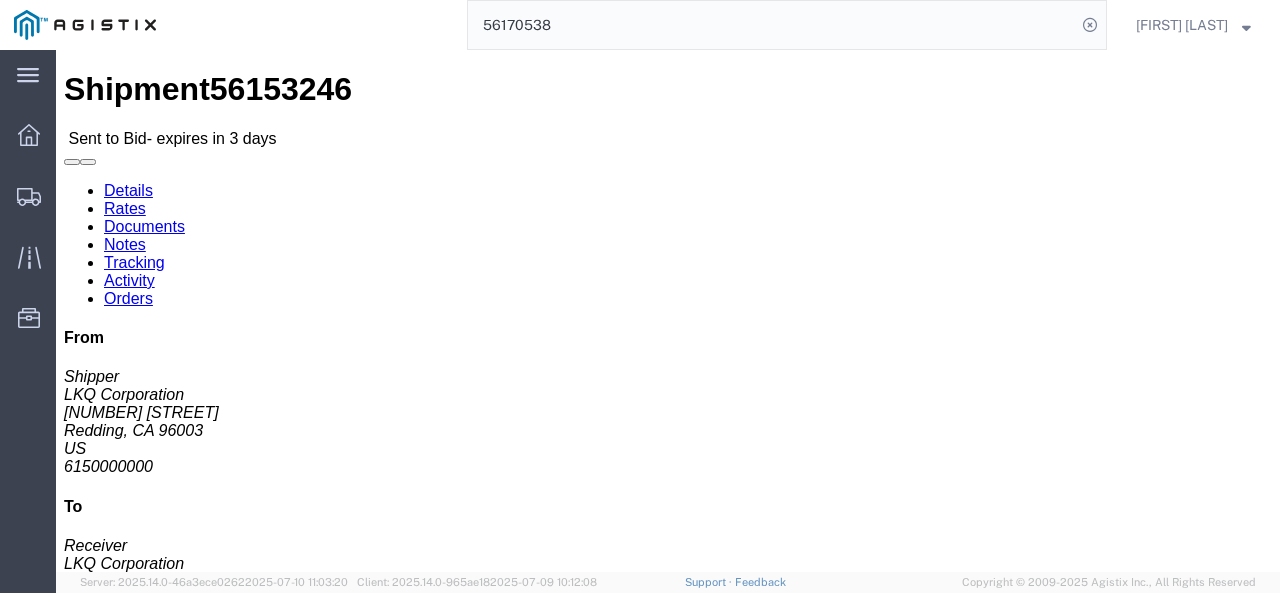 click 